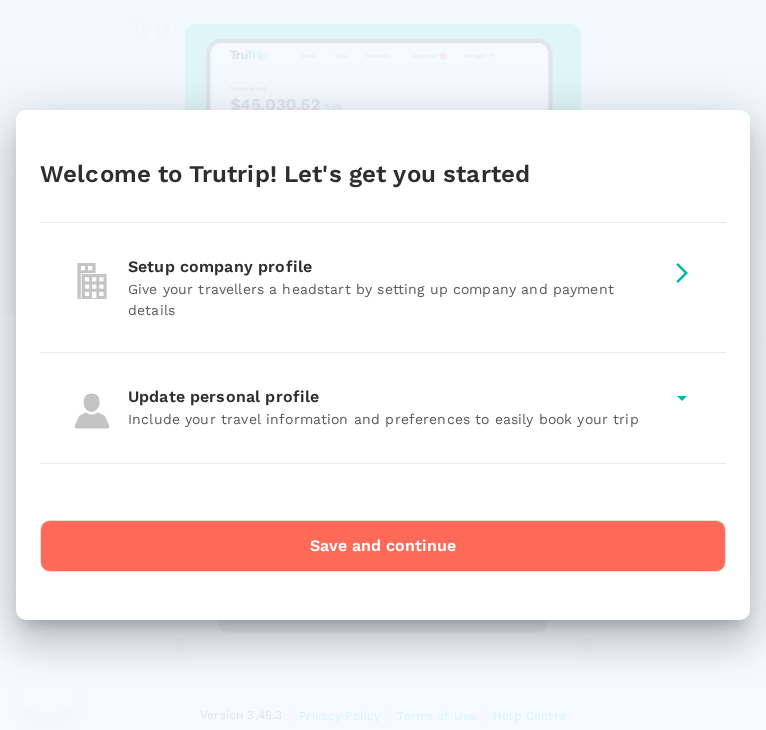 scroll, scrollTop: 0, scrollLeft: 0, axis: both 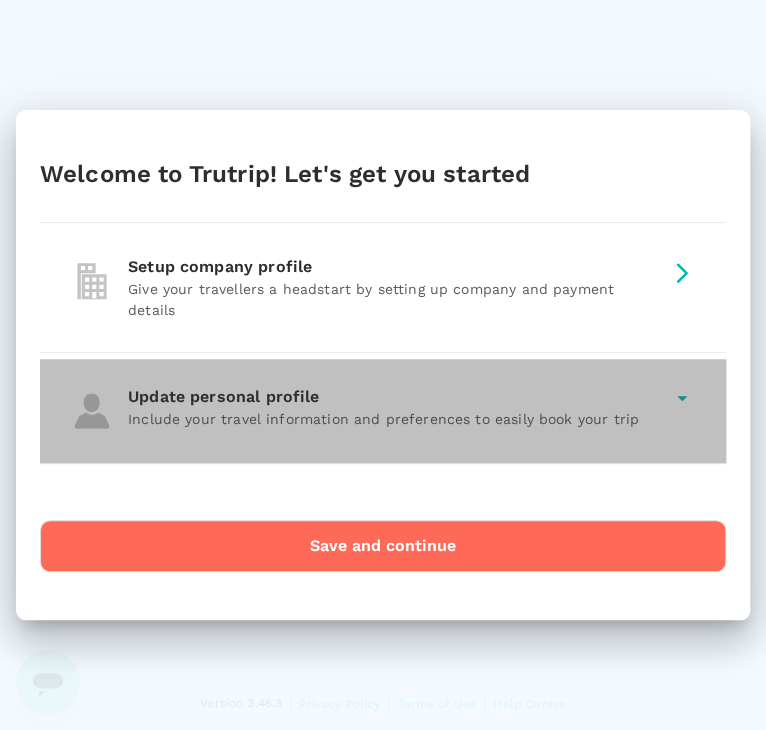 click on "Update personal profile Include your travel information and preferences to easily book your trip" at bounding box center [383, 408] 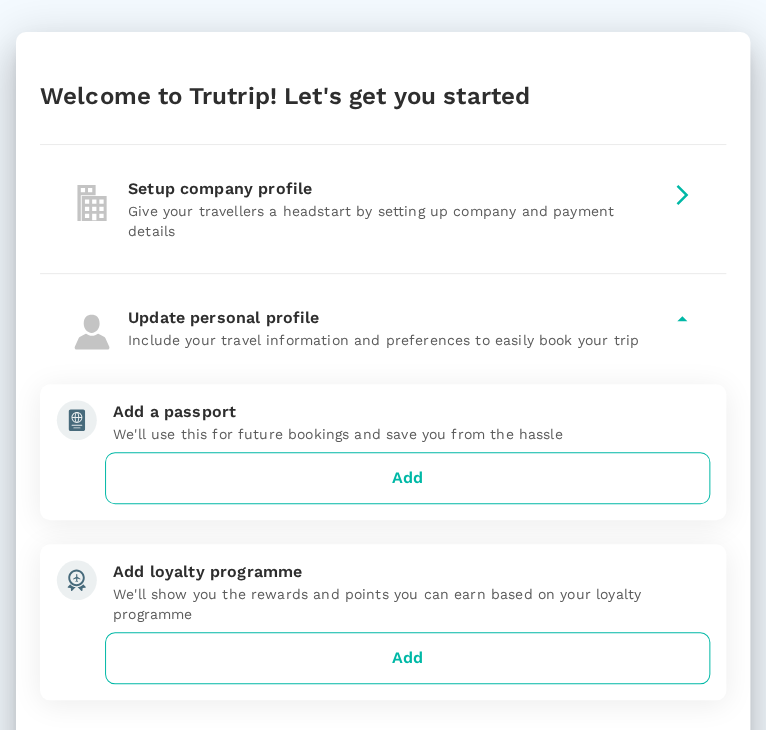 scroll, scrollTop: 171, scrollLeft: 0, axis: vertical 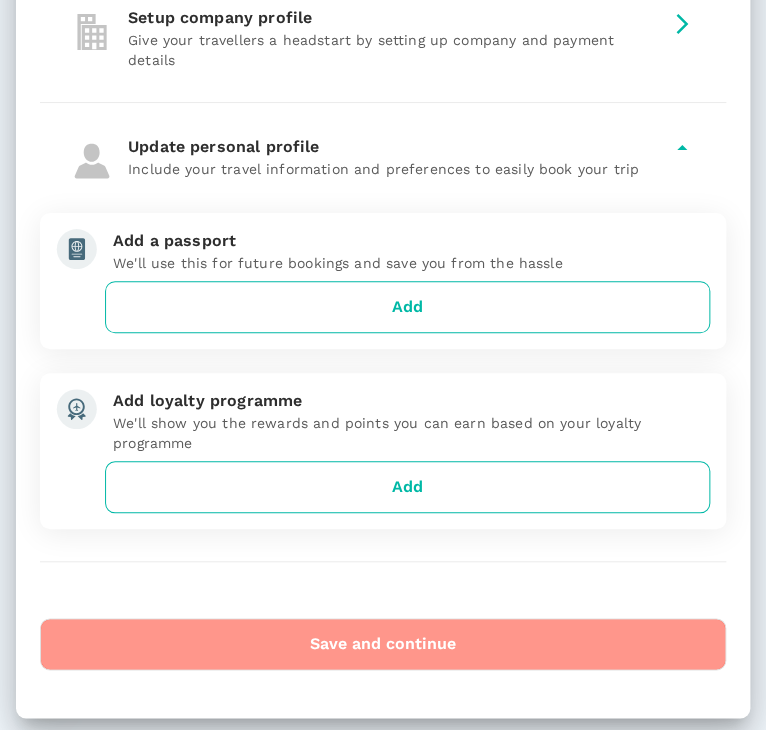 click on "Save and continue" at bounding box center (383, 644) 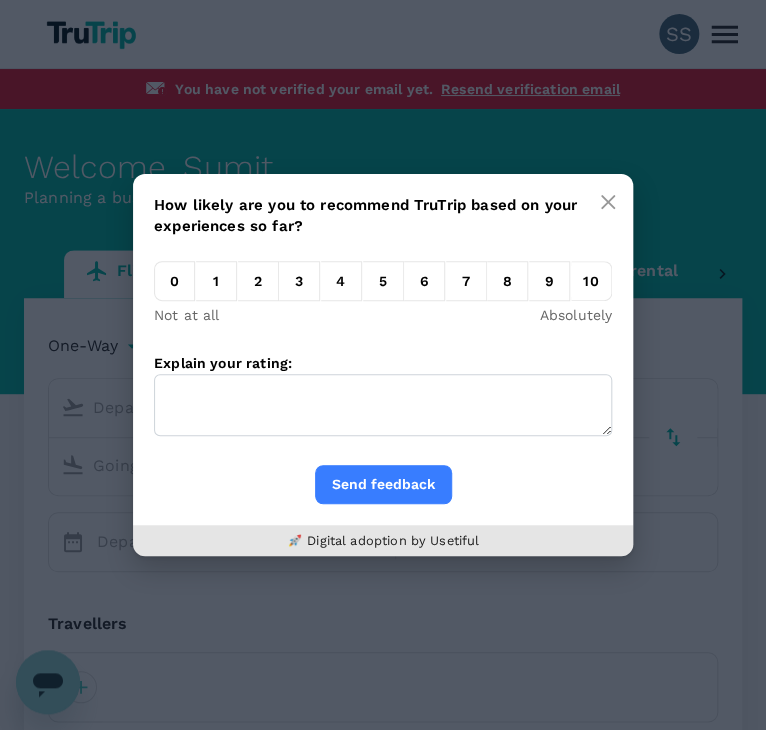 type on "undefined, undefined (any)" 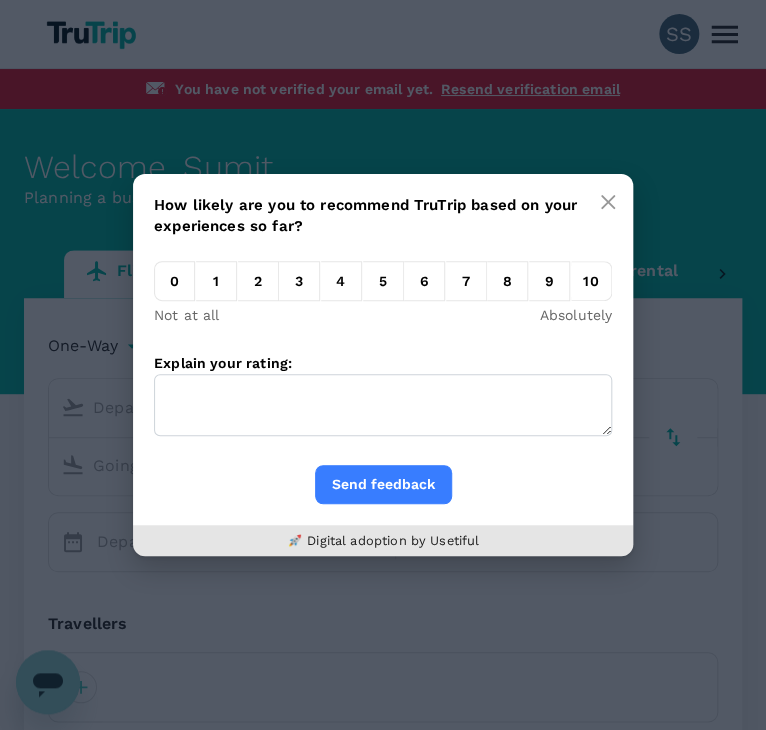 type on "undefined, undefined (any)" 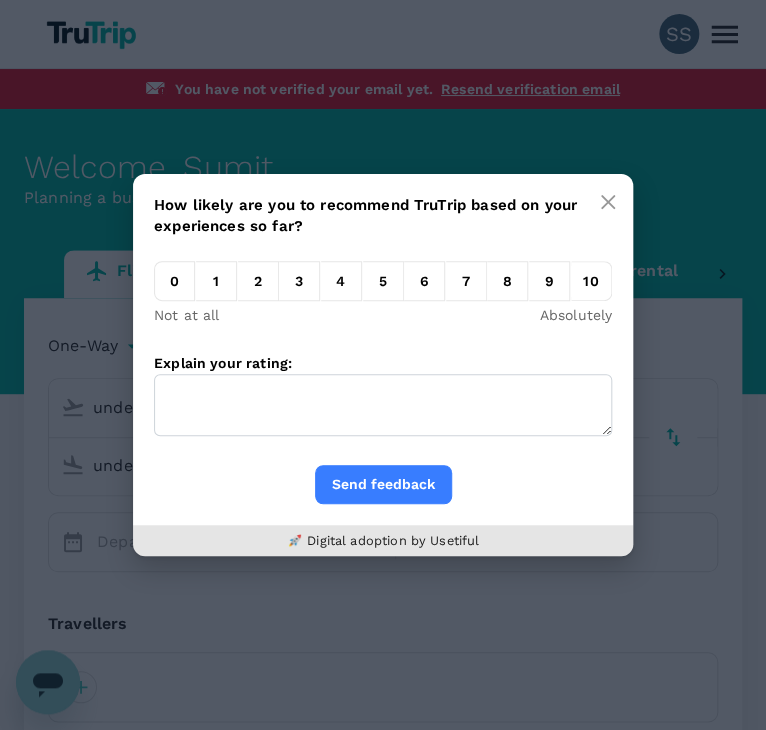 type 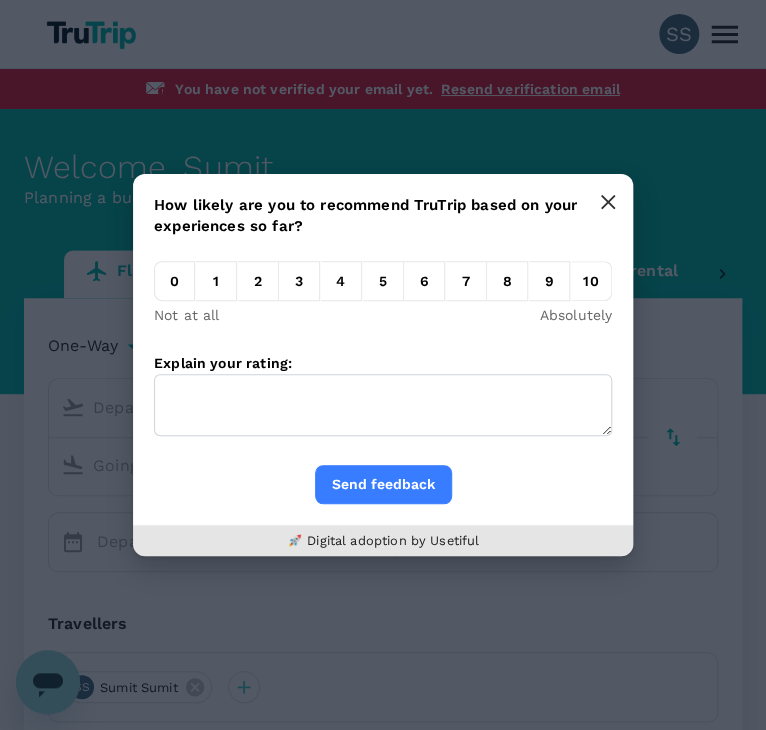 click 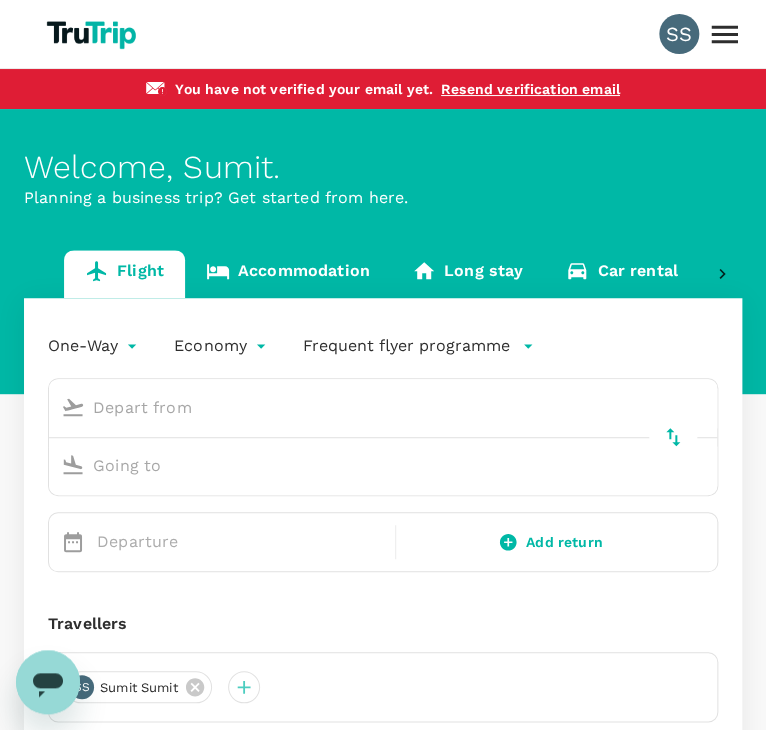 click 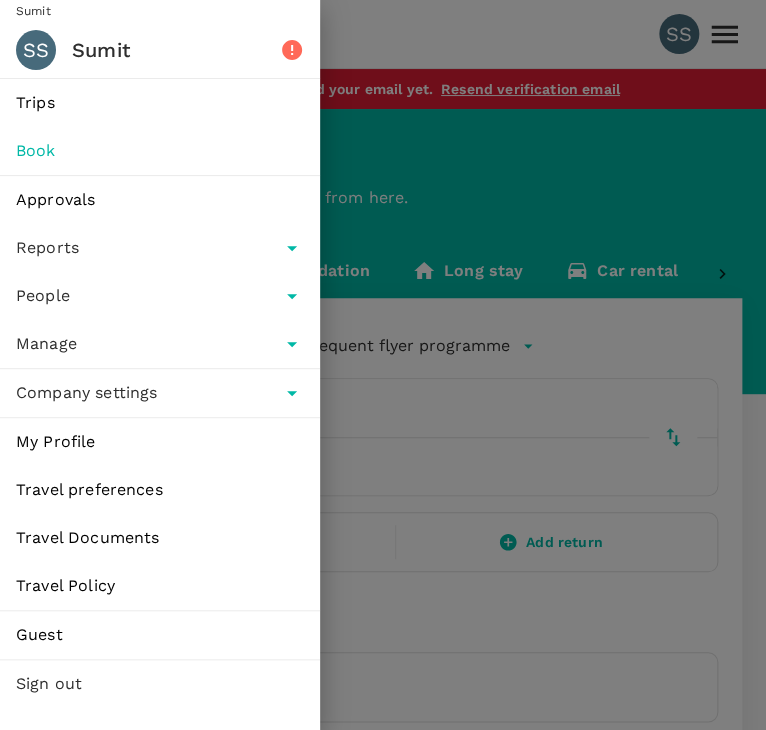 click on "SS" at bounding box center [36, 50] 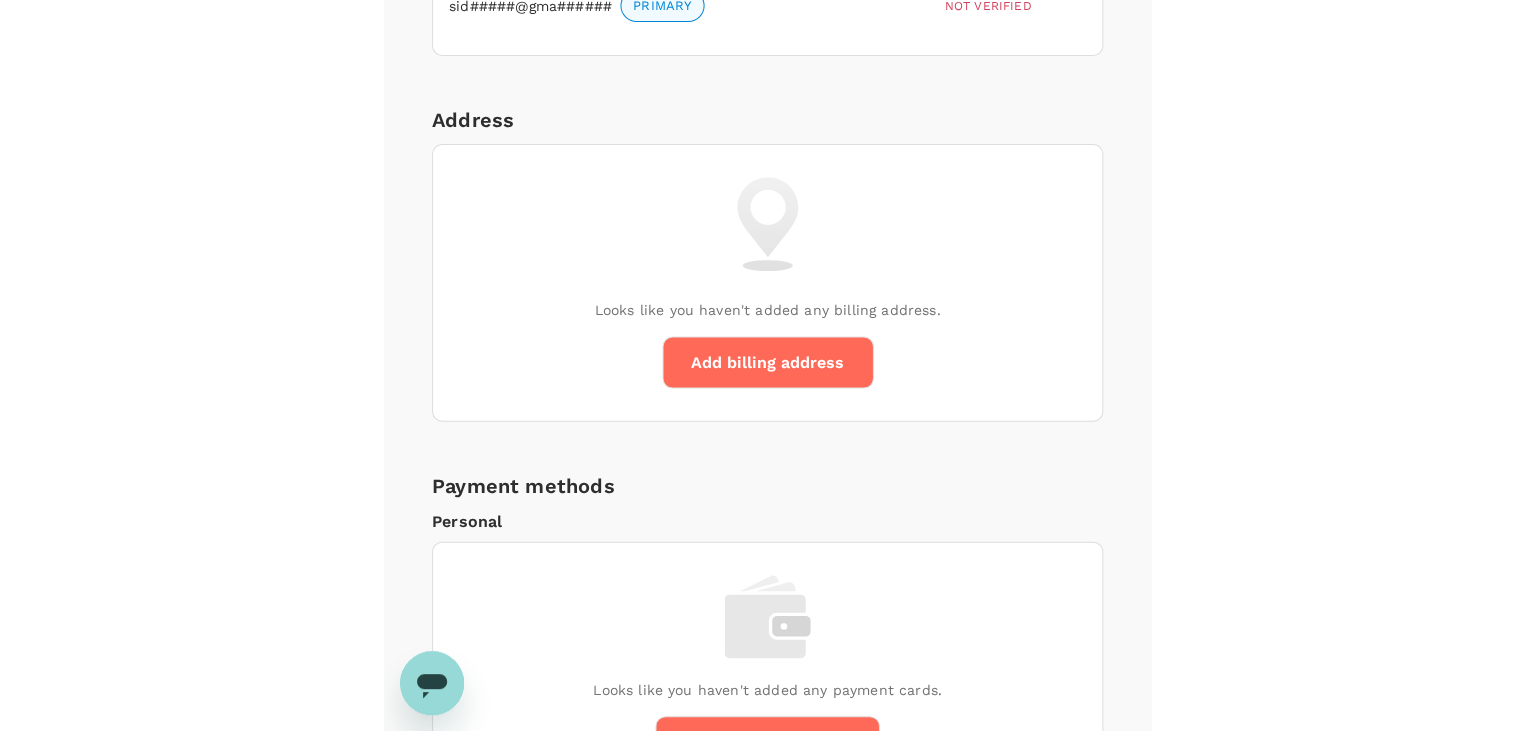 scroll, scrollTop: 1004, scrollLeft: 0, axis: vertical 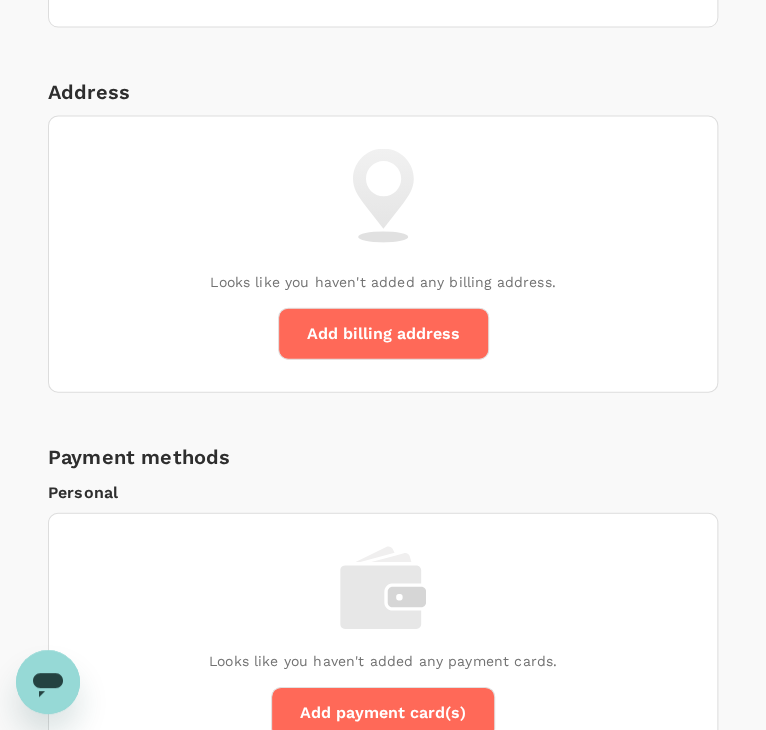 click on "Payment methods Personal Looks like you haven't added any payment cards. Add payment card(s) Shared with me Any payment methods that are shared with you will be shown here." at bounding box center (383, 734) 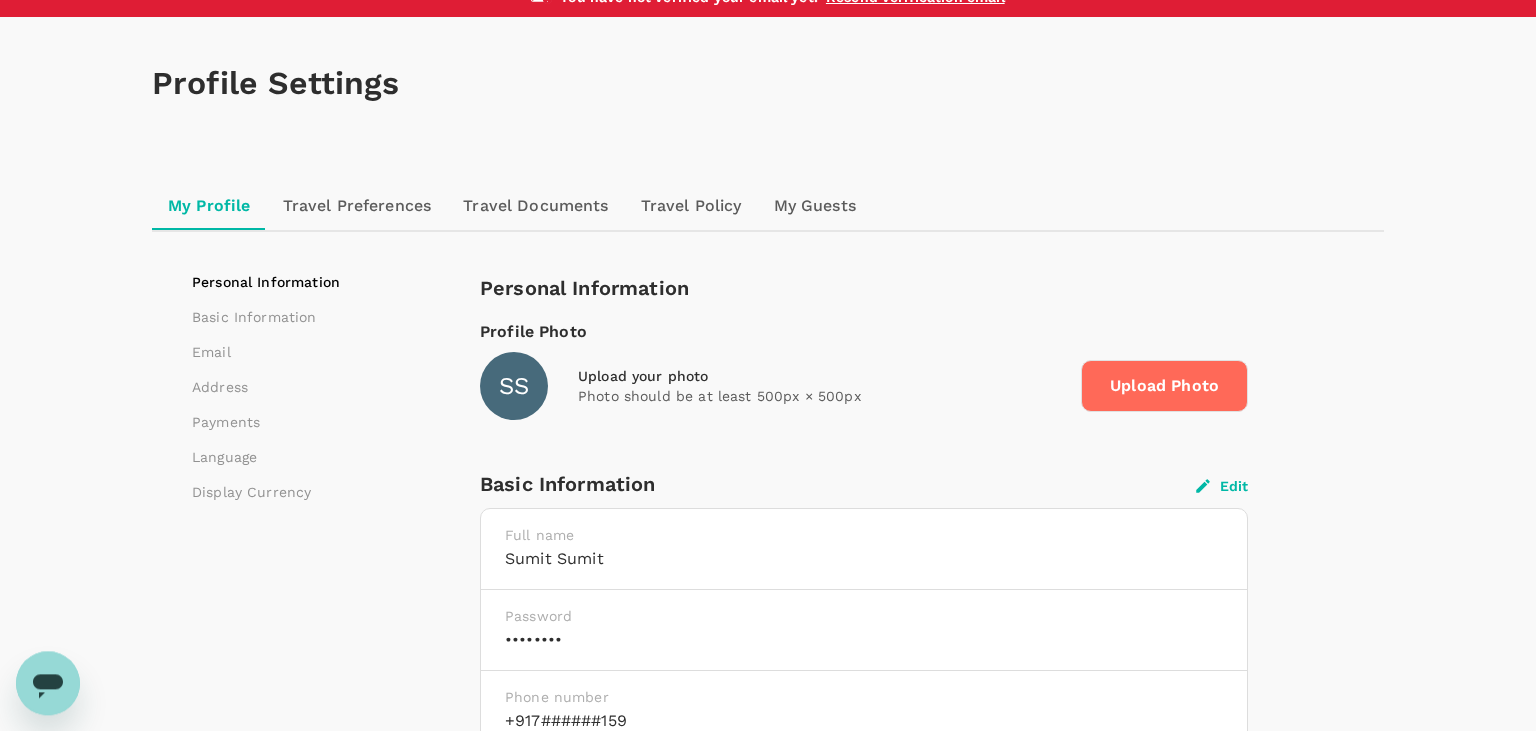scroll, scrollTop: 0, scrollLeft: 0, axis: both 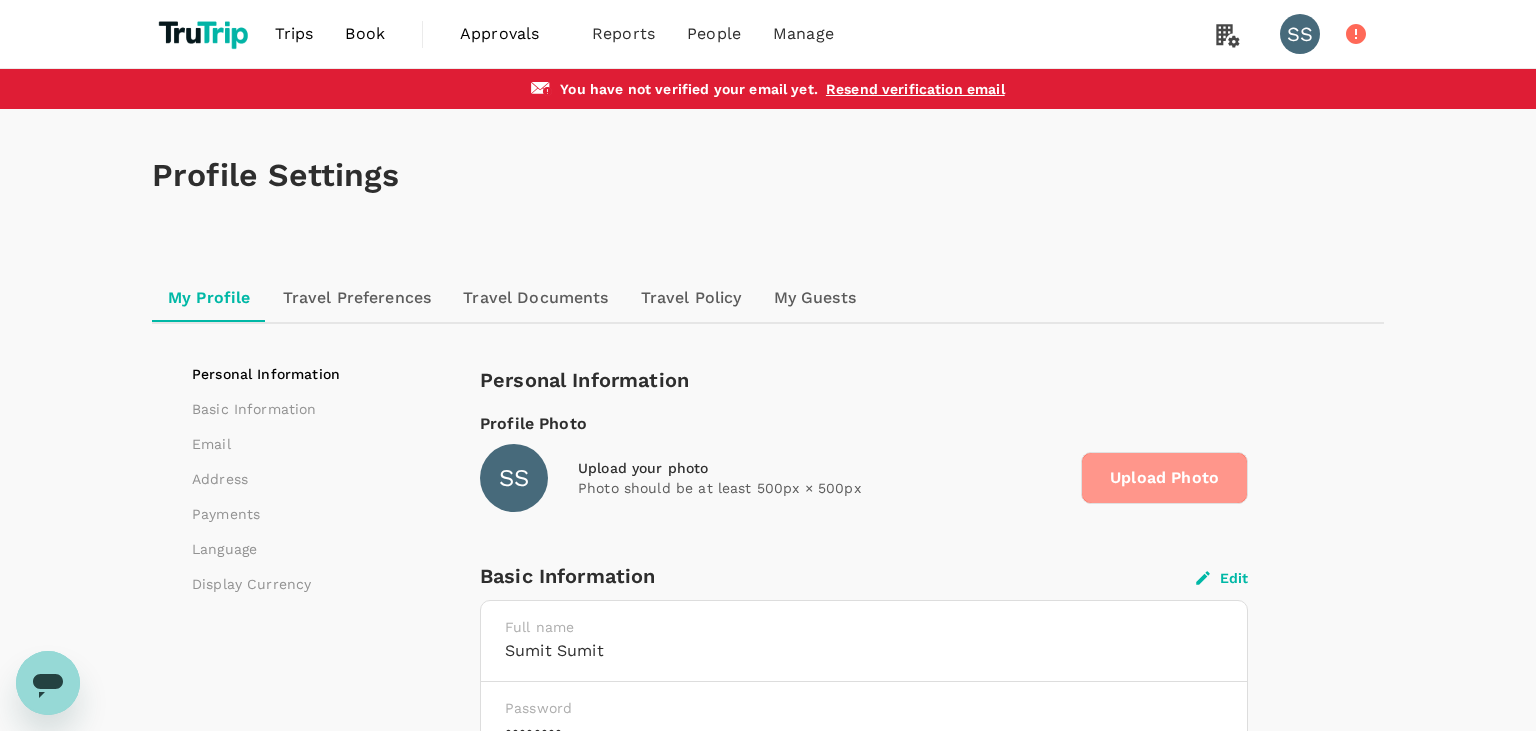 click on "Upload Photo" at bounding box center [1164, 478] 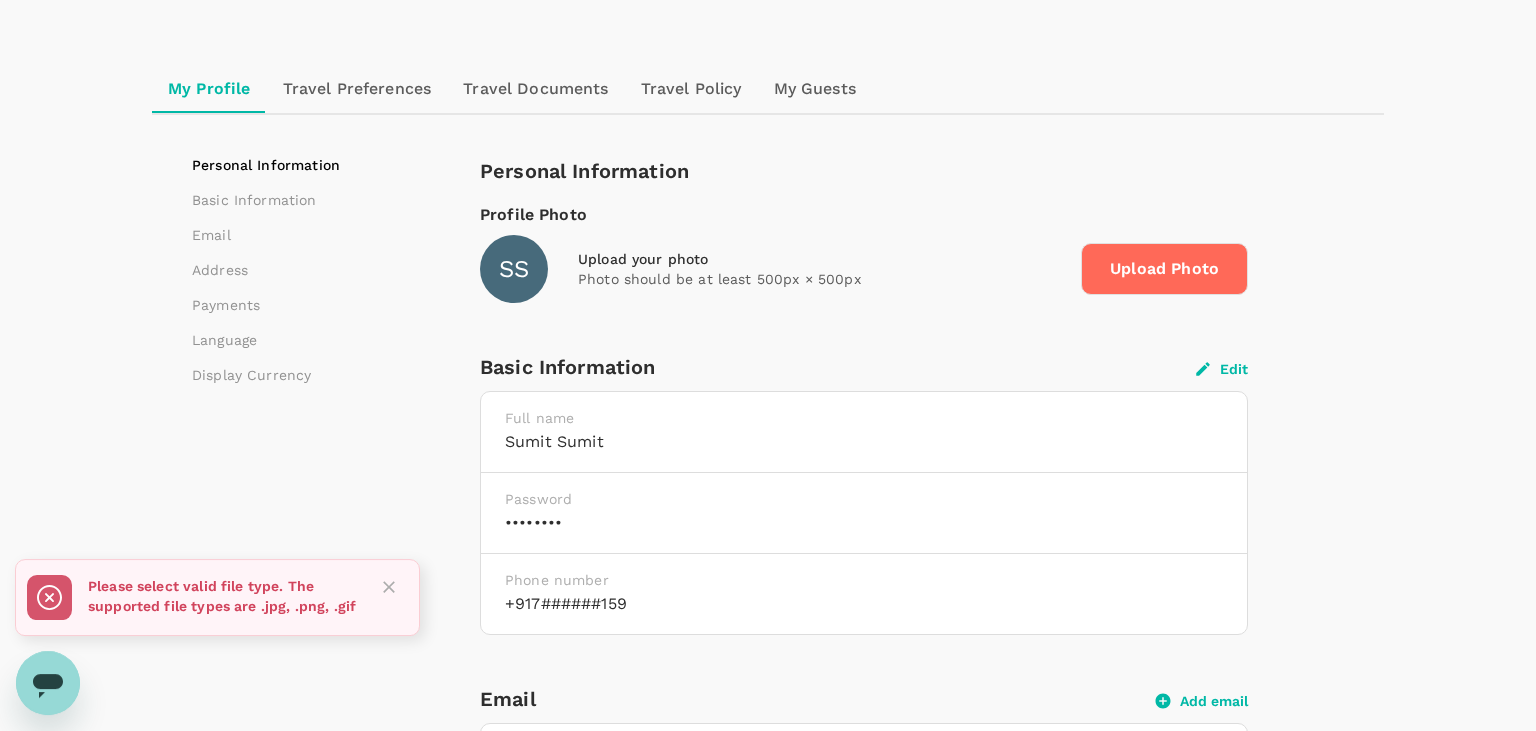 scroll, scrollTop: 215, scrollLeft: 0, axis: vertical 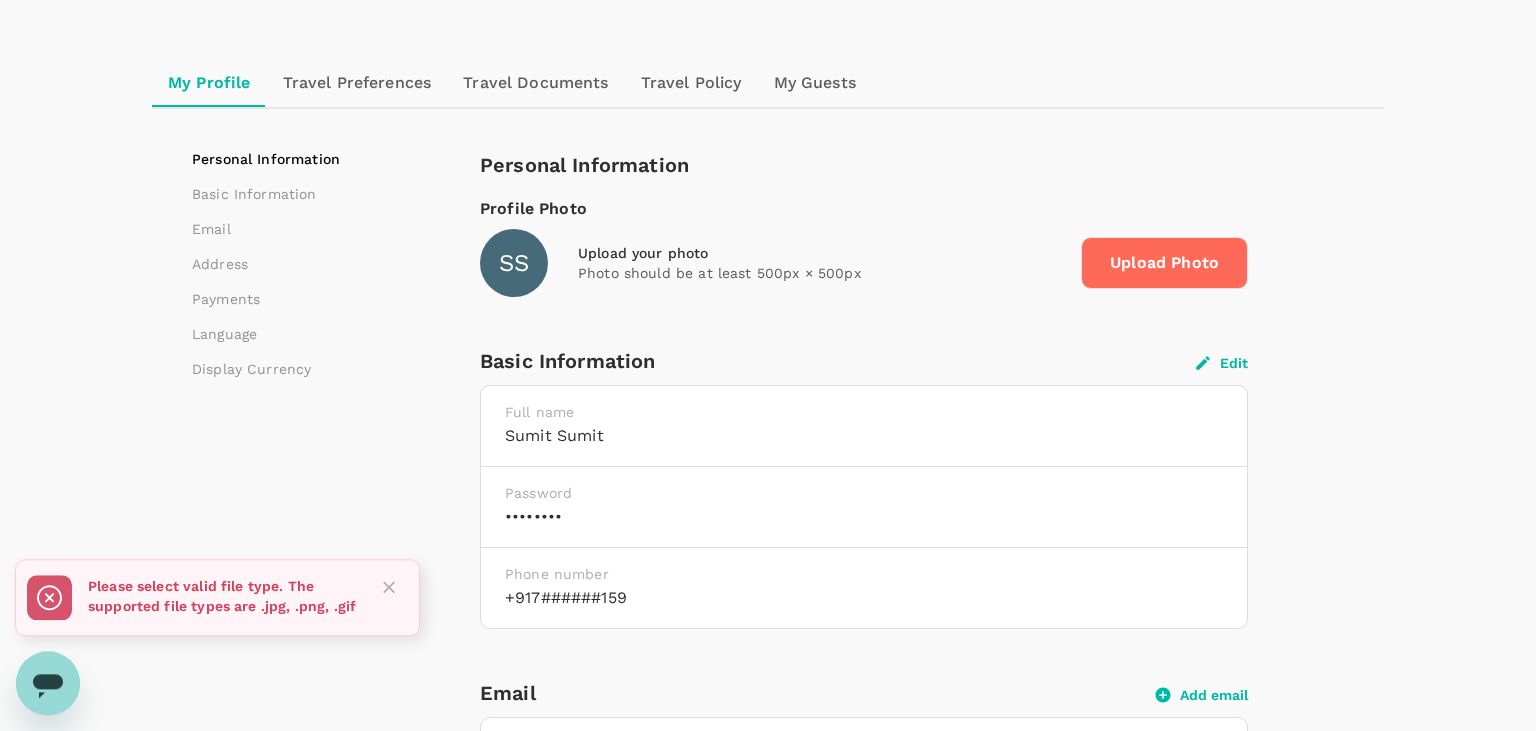 click 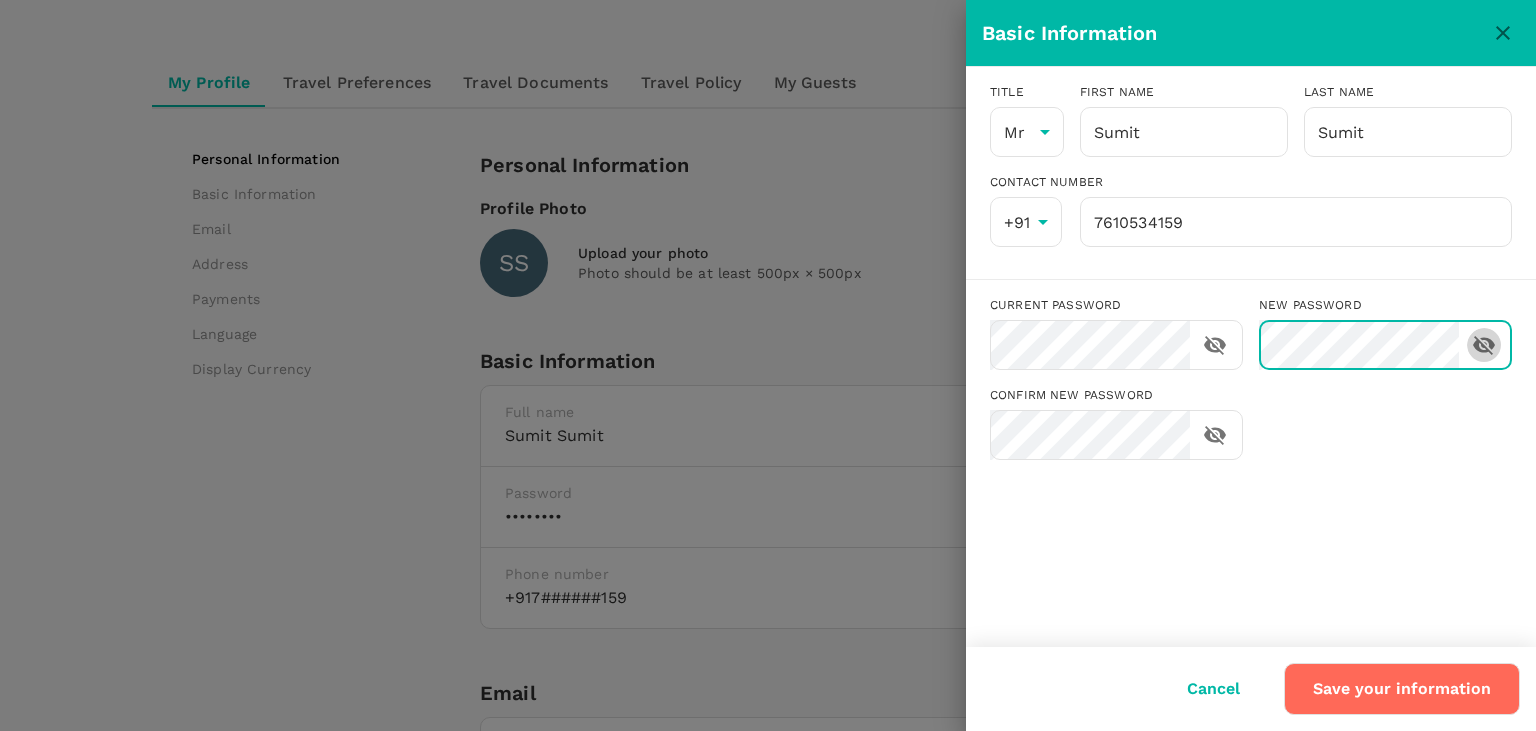 click 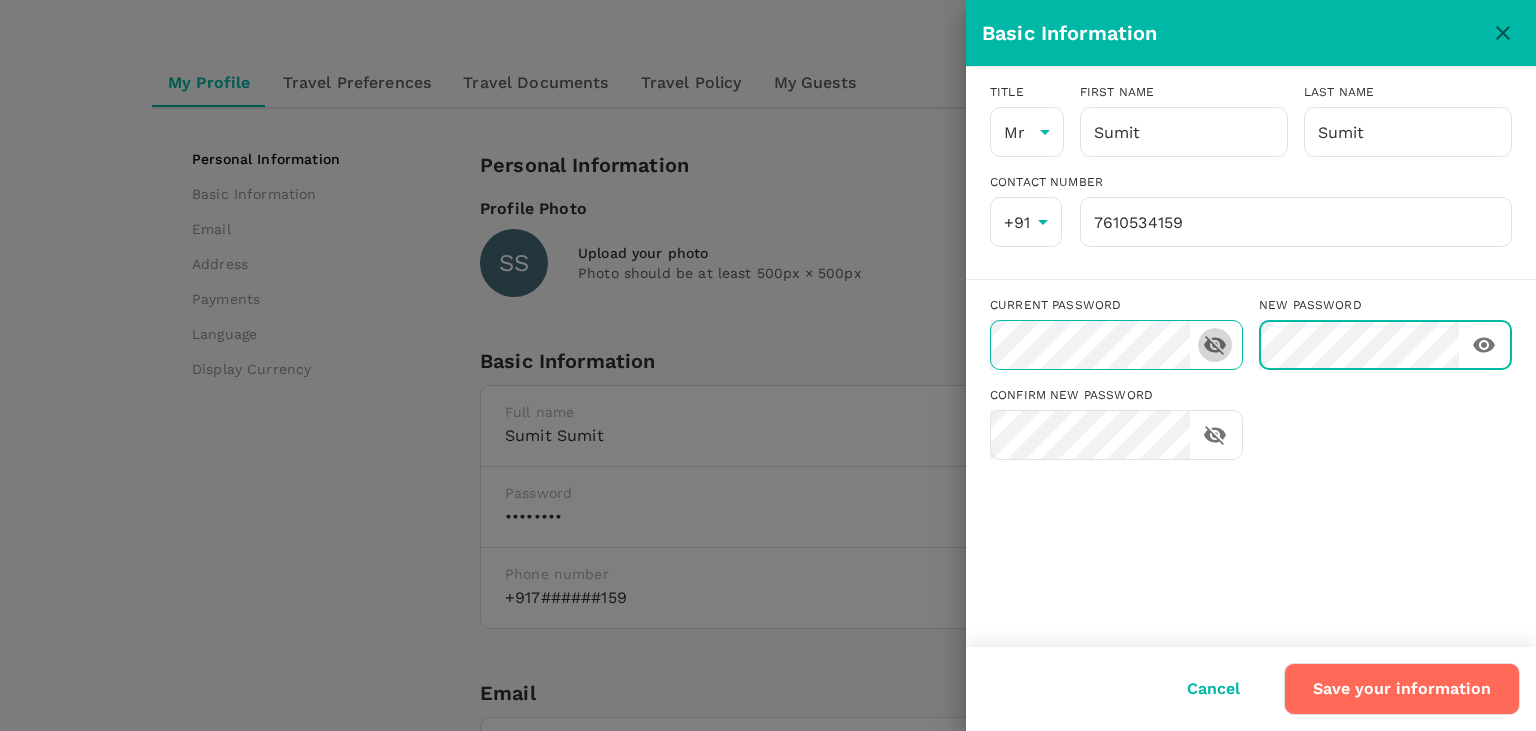click 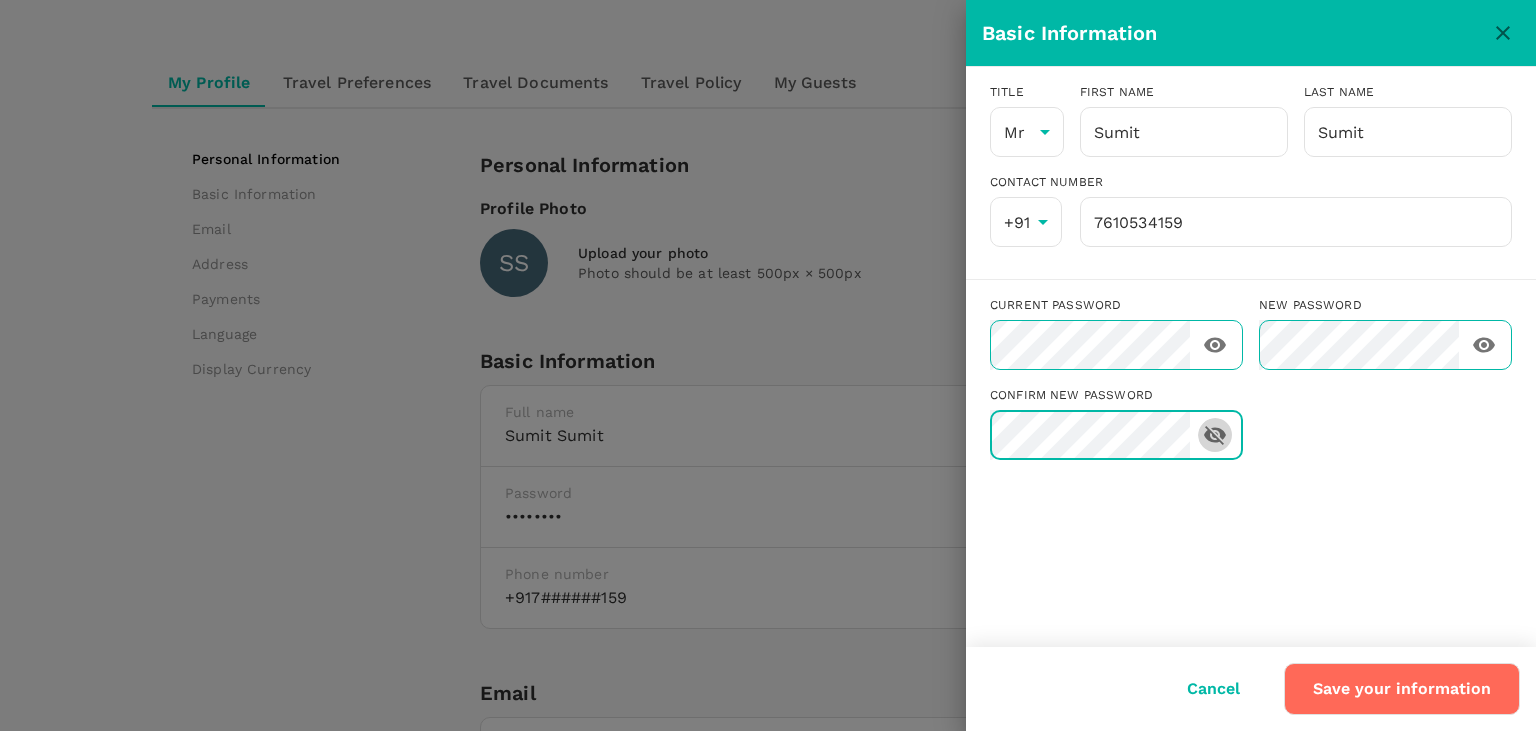 click 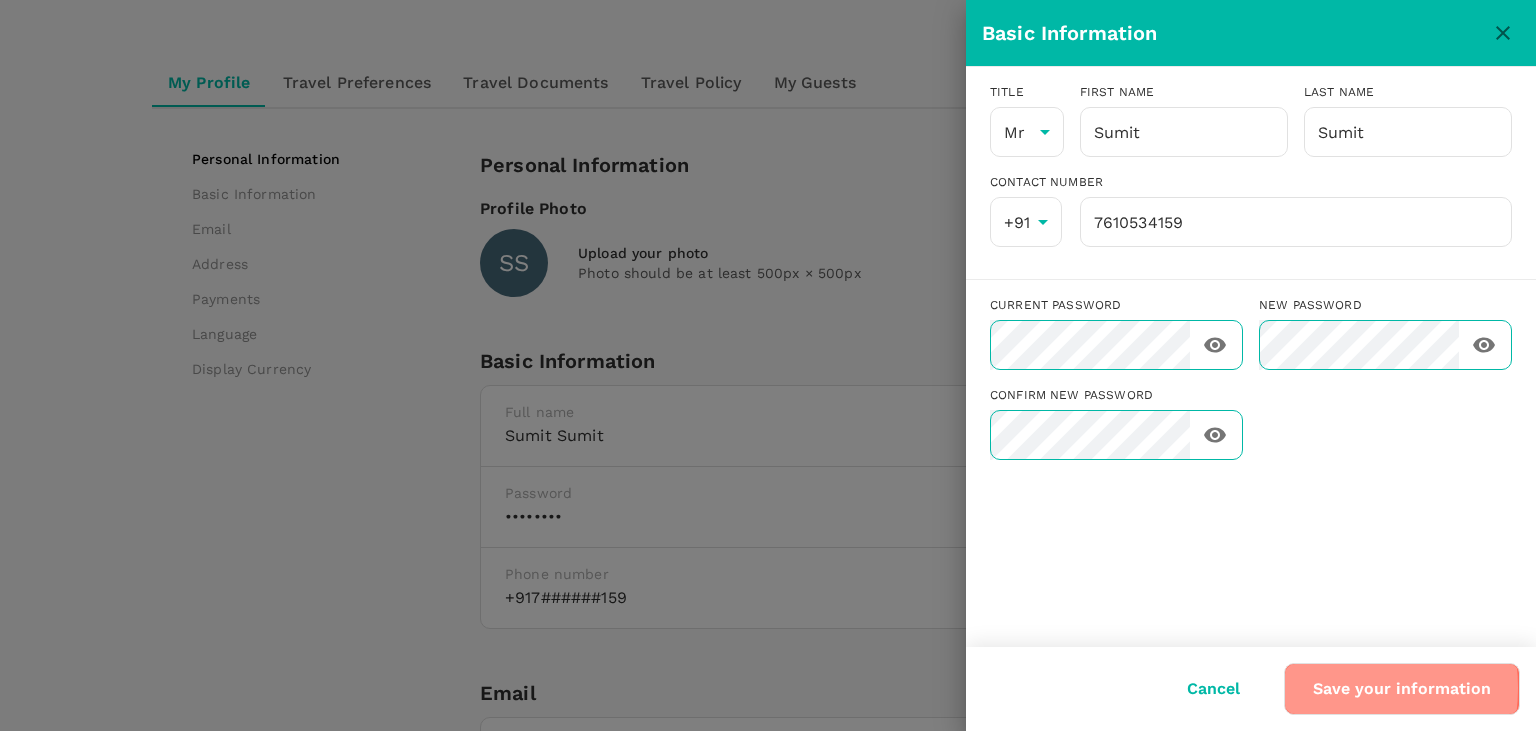 click on "Save your information" at bounding box center [1402, 689] 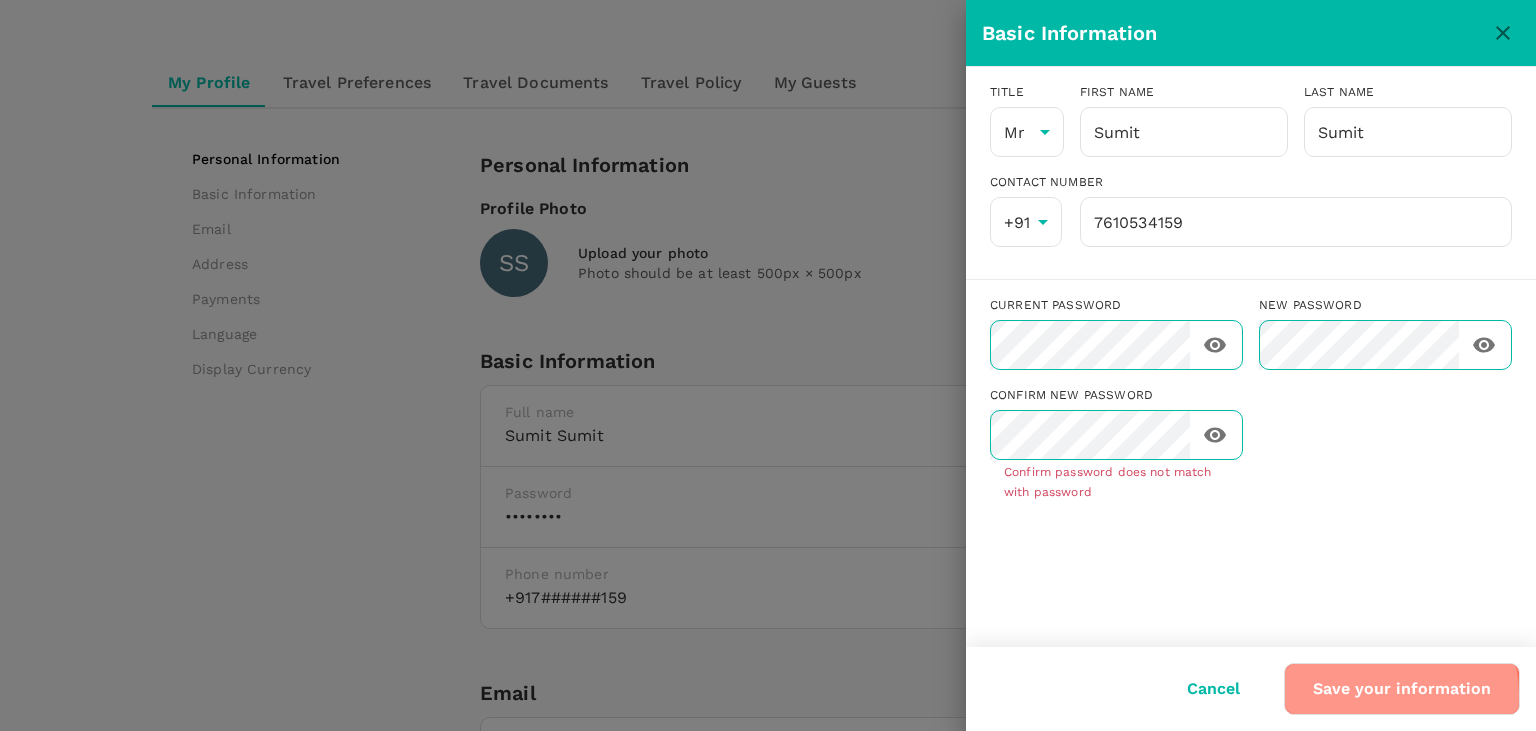 click on "Save your information" at bounding box center (1402, 689) 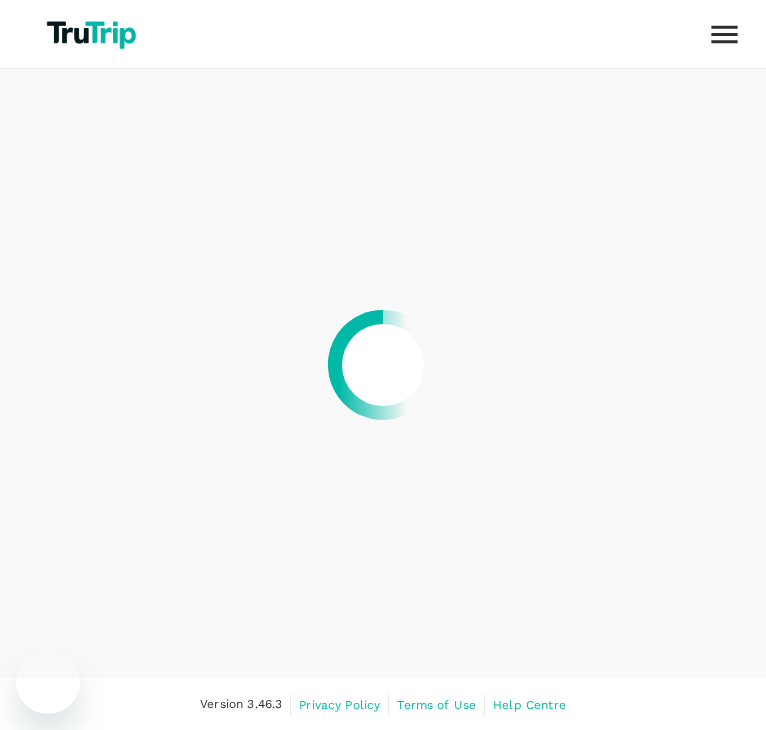 scroll, scrollTop: 0, scrollLeft: 0, axis: both 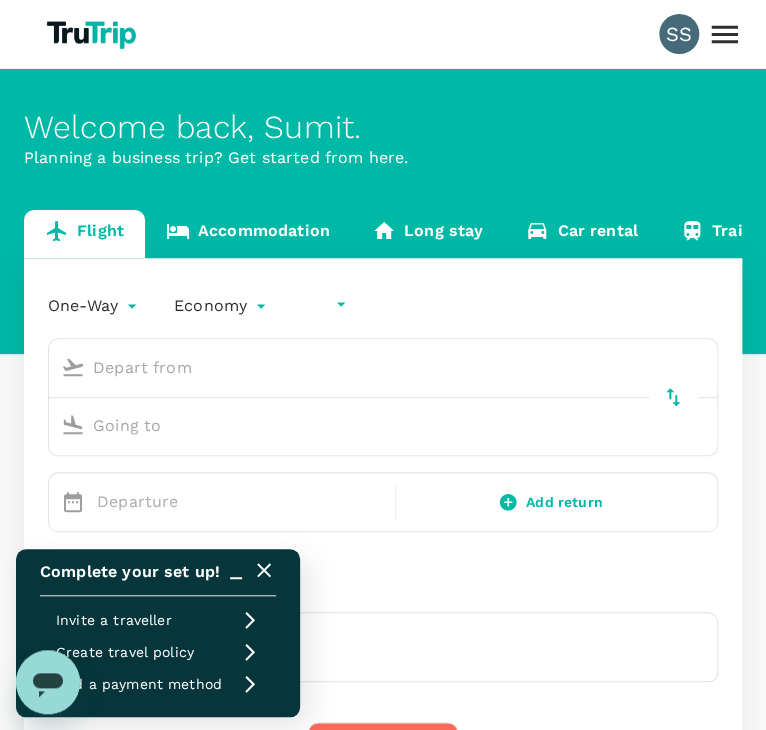 type on "undefined, undefined (any)" 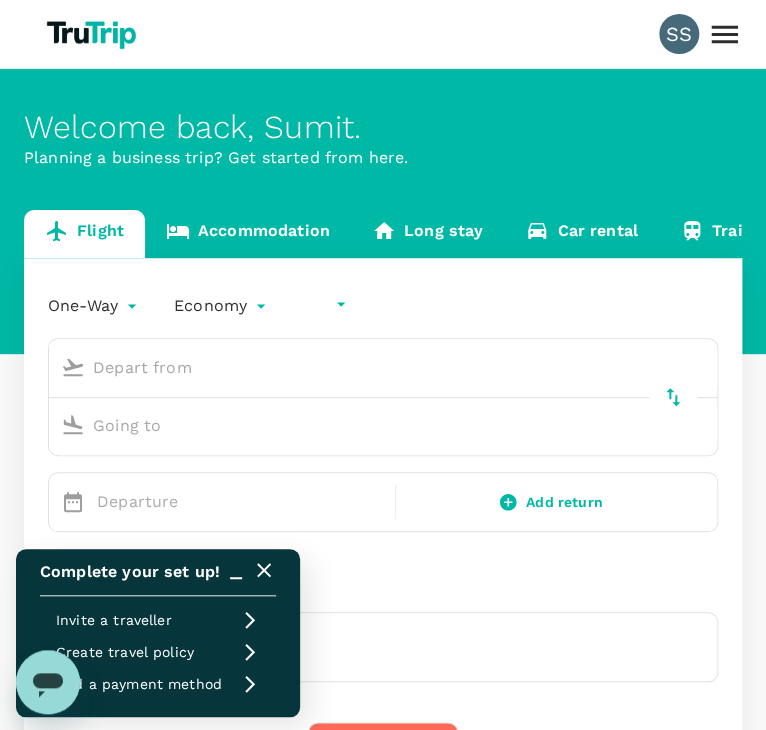 type on "undefined, undefined (any)" 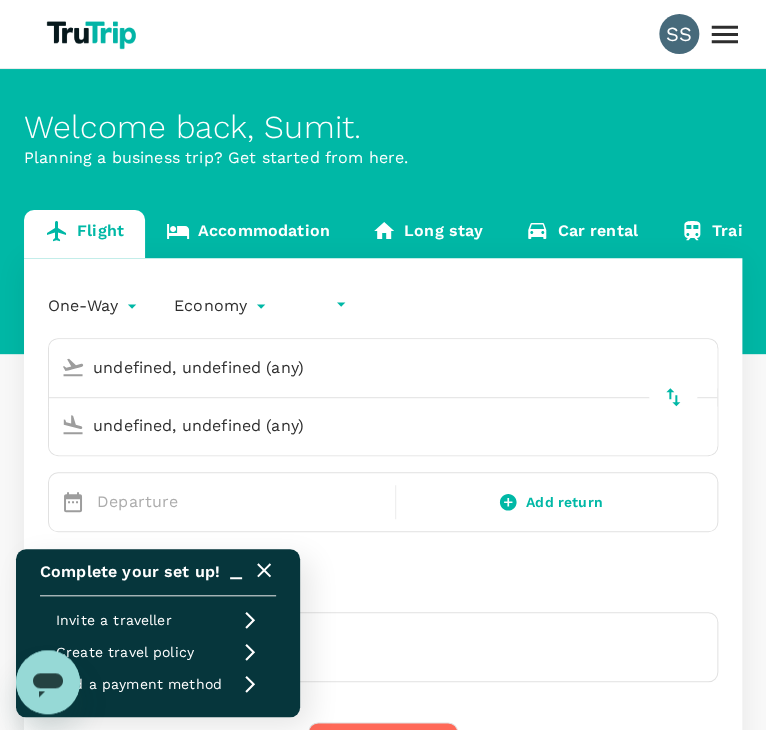 type 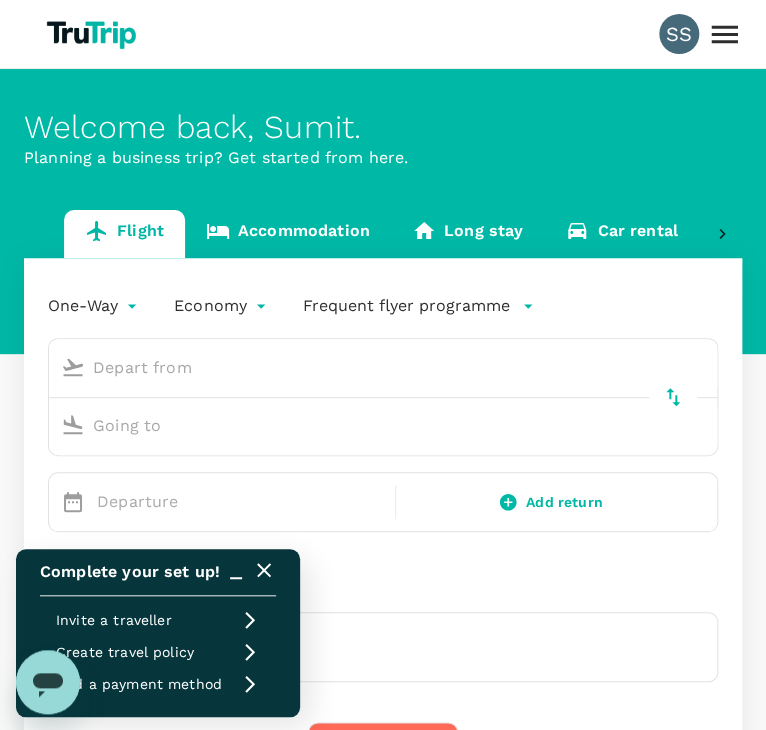 scroll, scrollTop: 0, scrollLeft: 0, axis: both 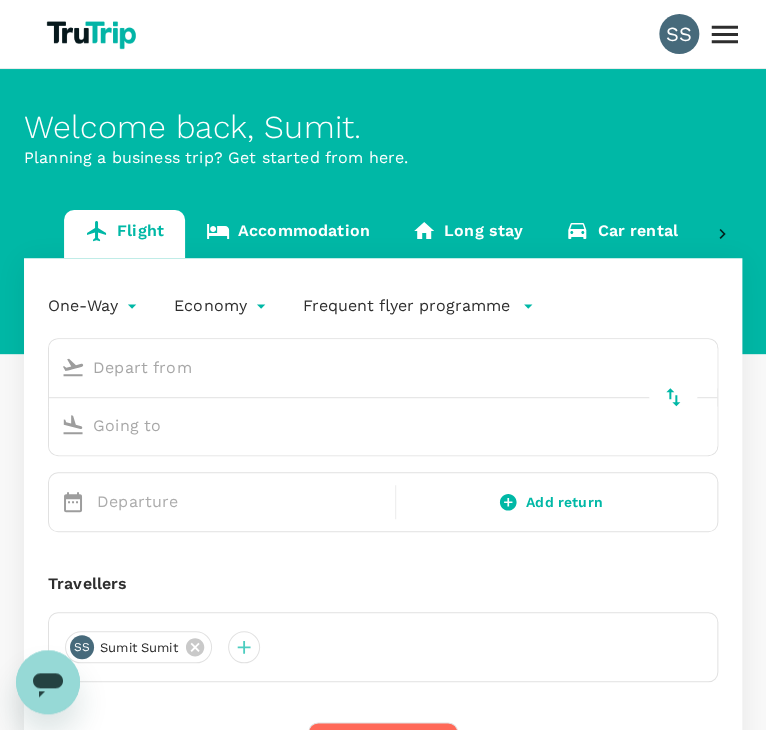 click on "SS" at bounding box center [679, 34] 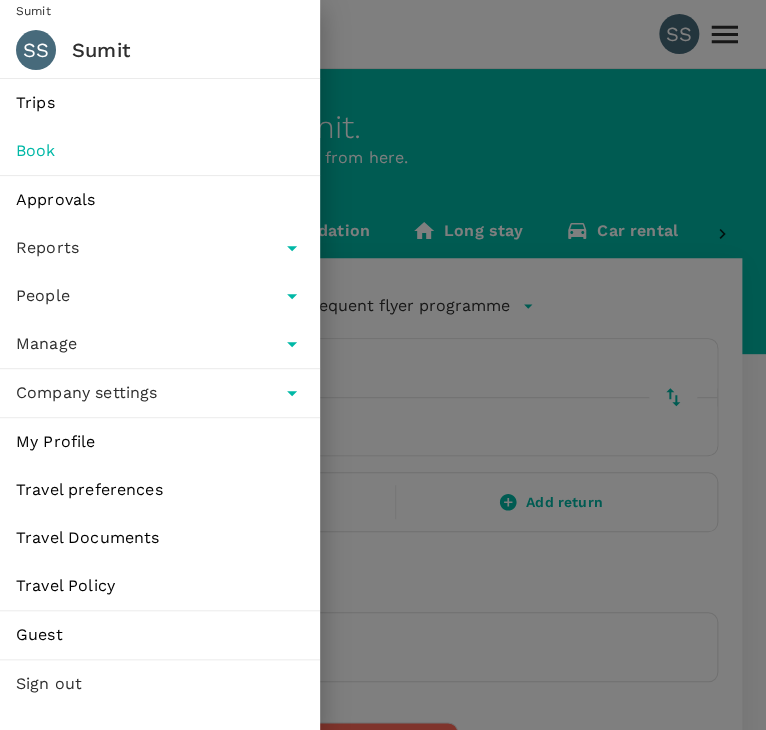 click on "My Profile" at bounding box center (160, 442) 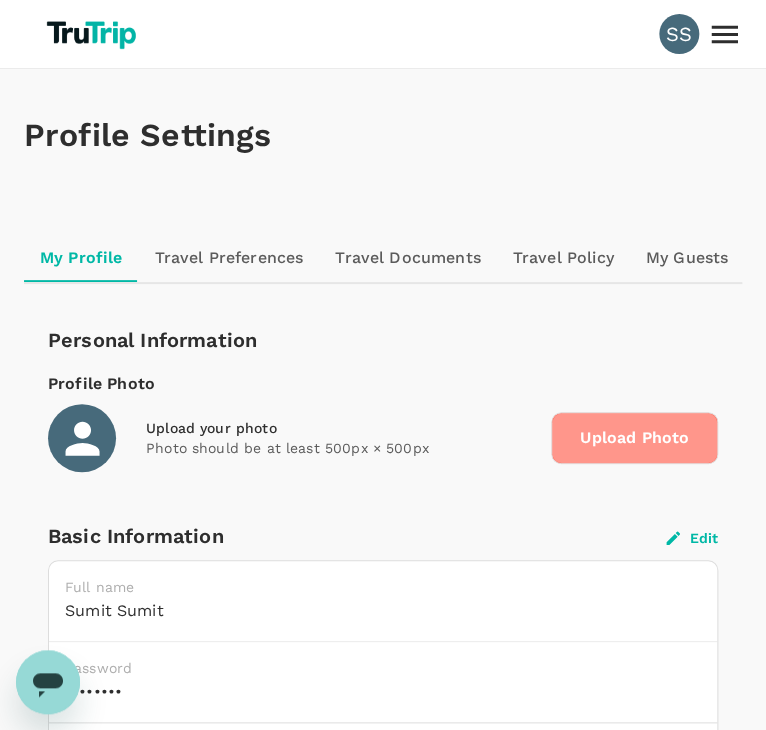 click on "Upload Photo" at bounding box center [634, 438] 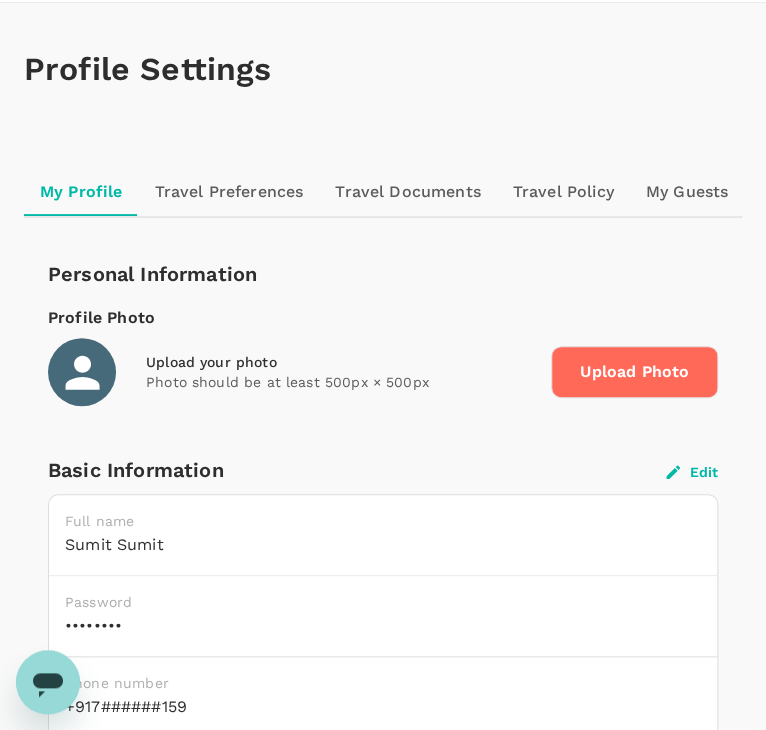 scroll, scrollTop: 68, scrollLeft: 0, axis: vertical 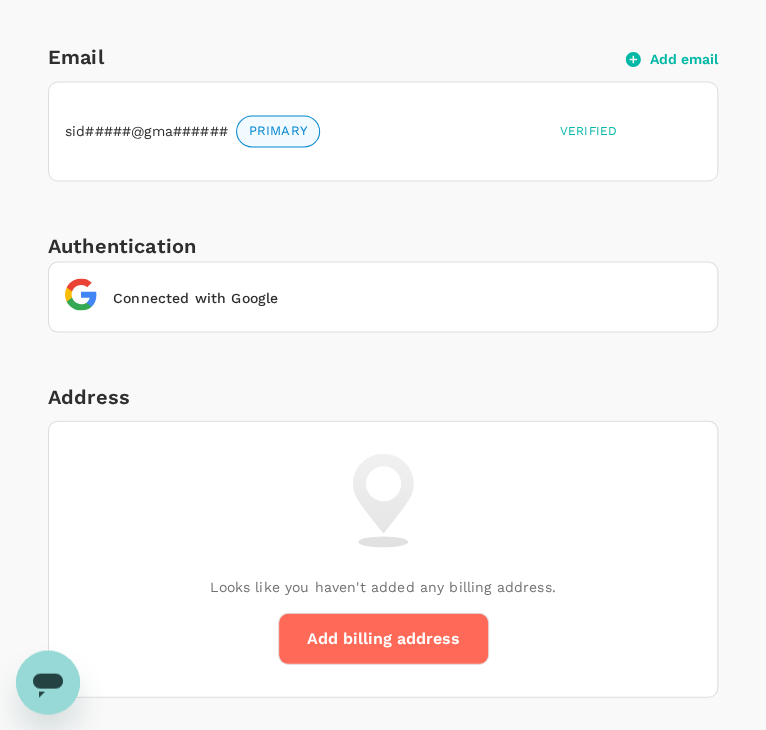 click on "Connected with   Google" at bounding box center [375, 288] 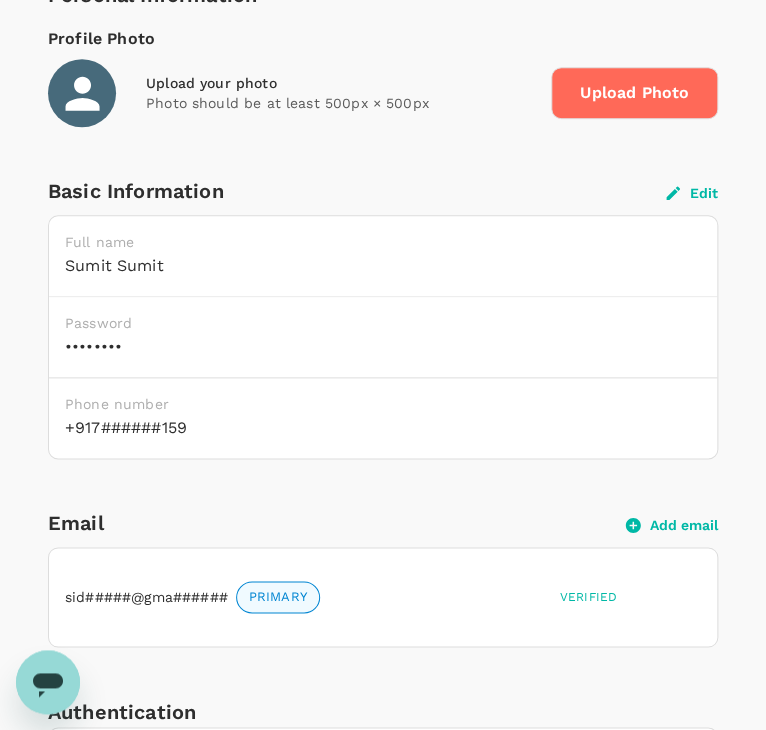 scroll, scrollTop: 344, scrollLeft: 0, axis: vertical 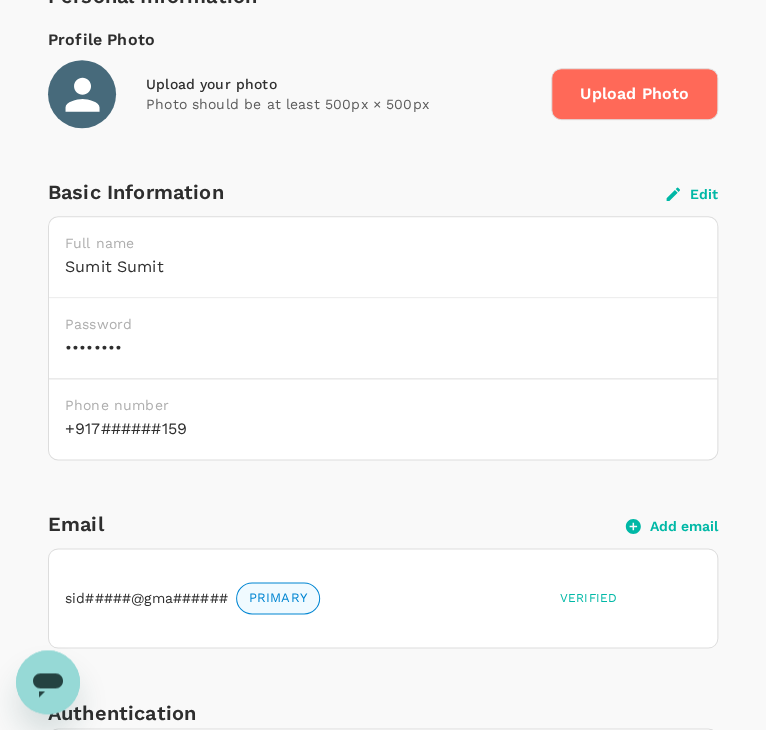 click on "Add email" at bounding box center (672, 526) 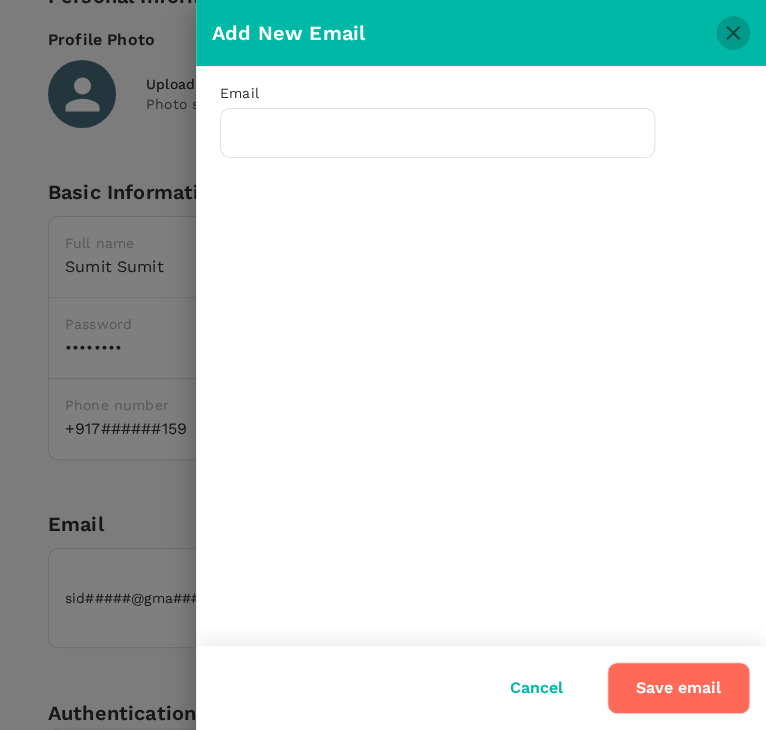 click 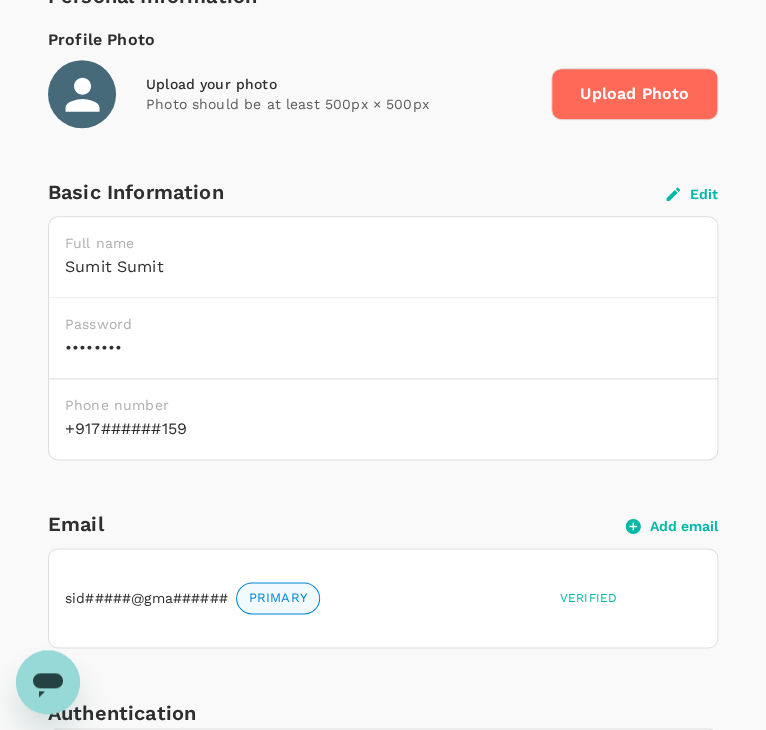 click 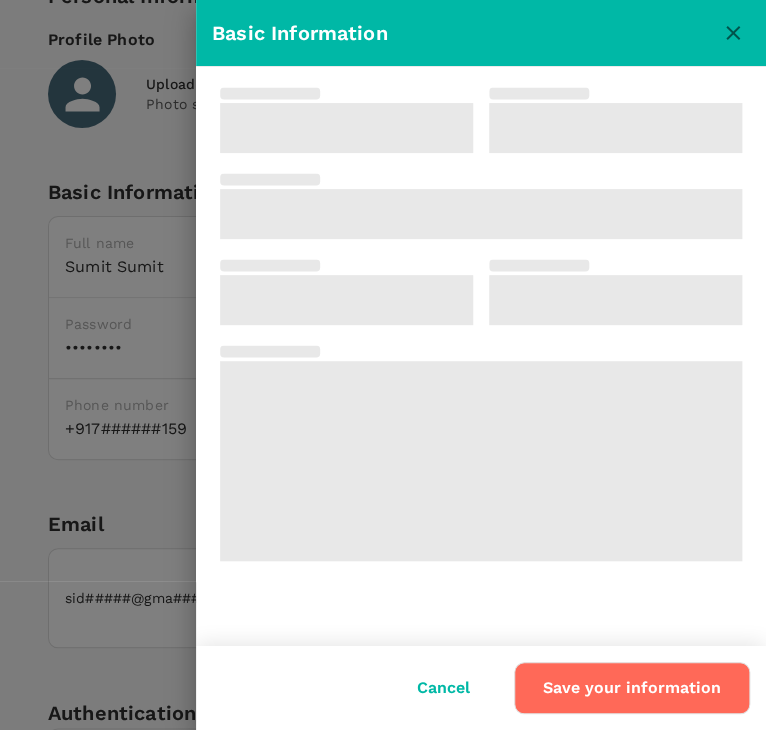 type on "Sumit" 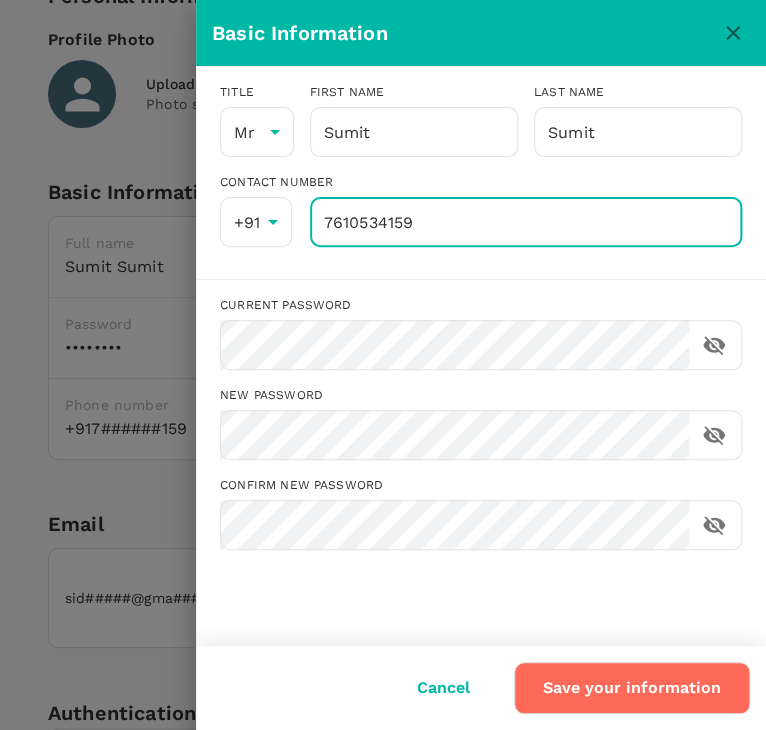 click on "7610534159" at bounding box center [526, 222] 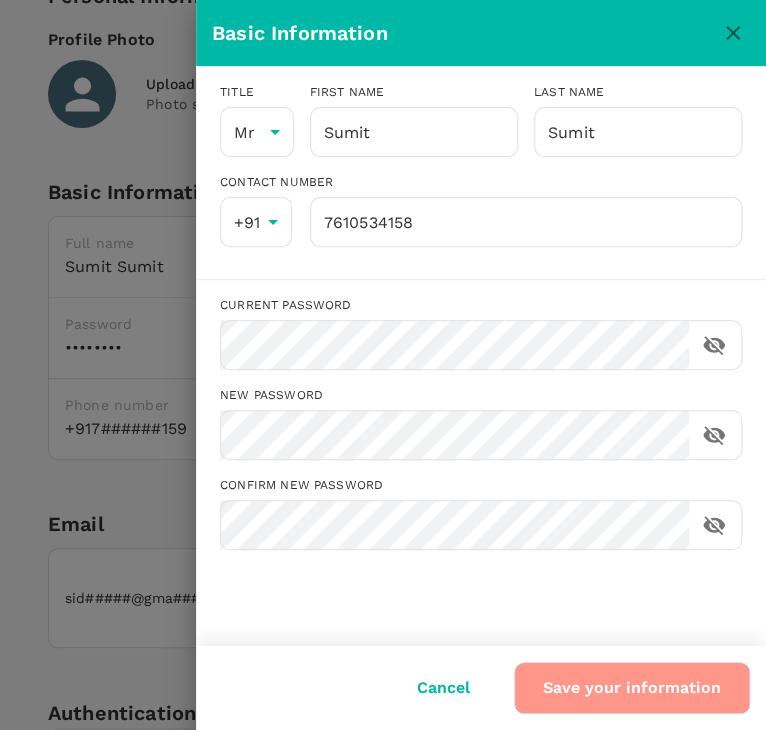 click on "Save your information" at bounding box center (632, 688) 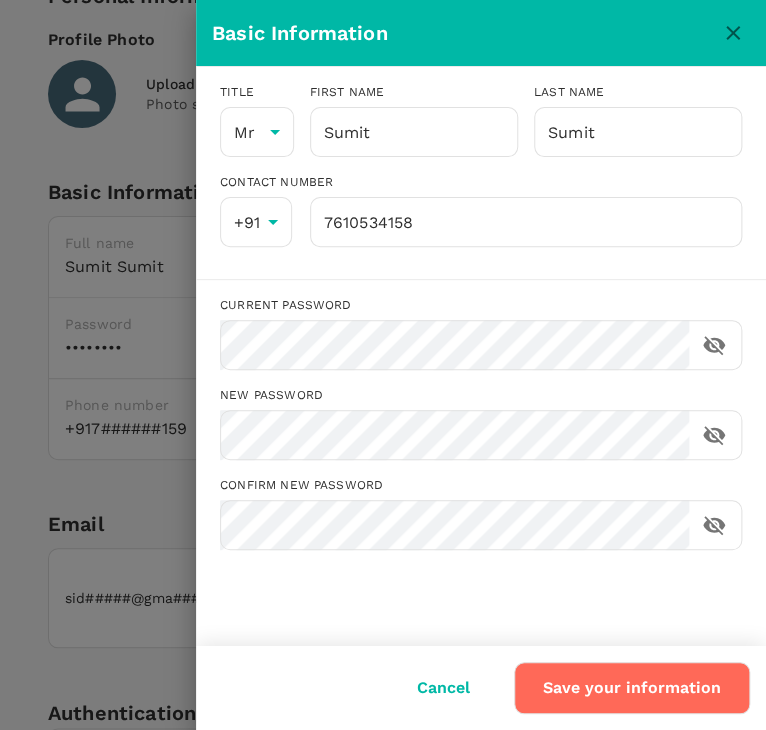 type on "7610534159" 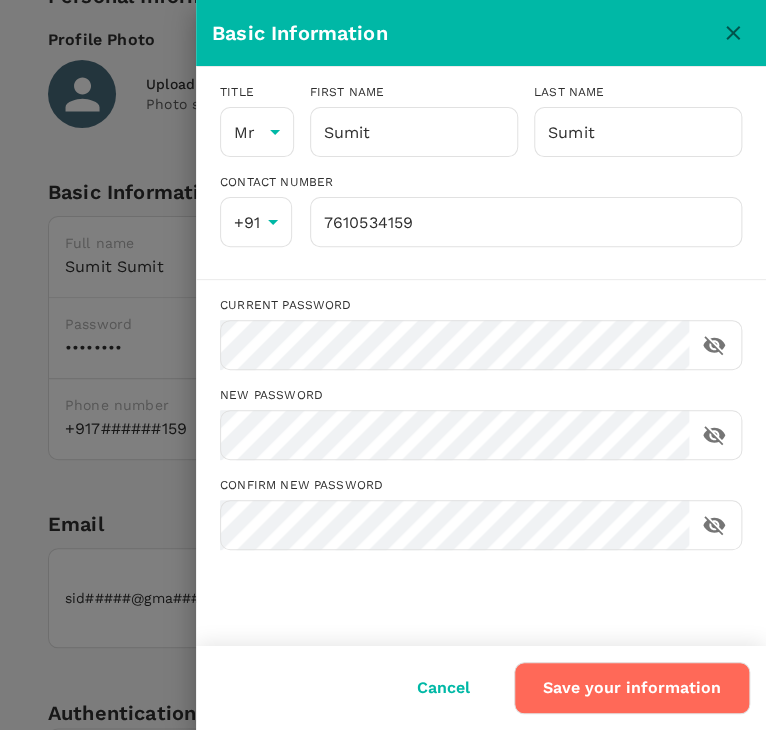 click at bounding box center (383, 365) 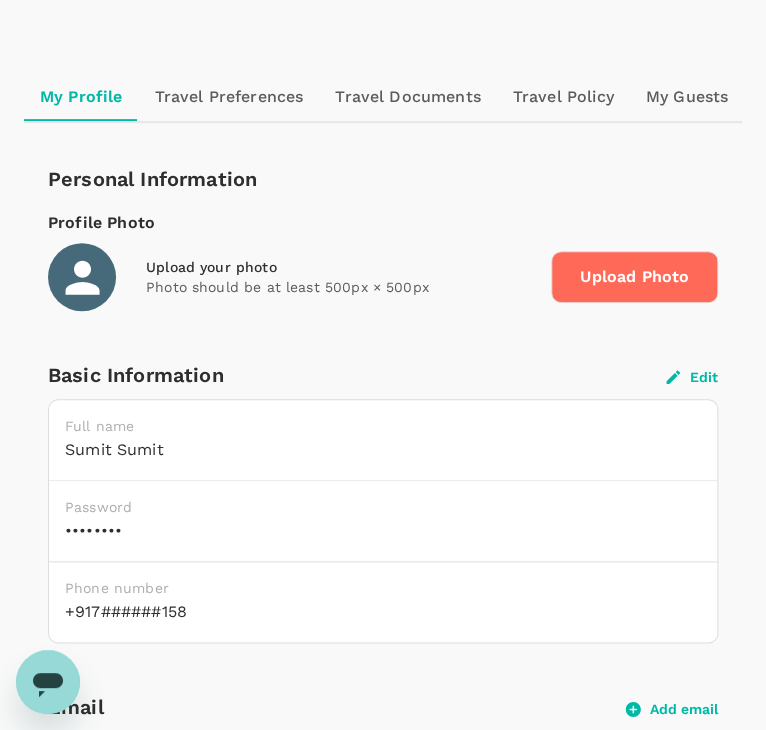 scroll, scrollTop: 0, scrollLeft: 0, axis: both 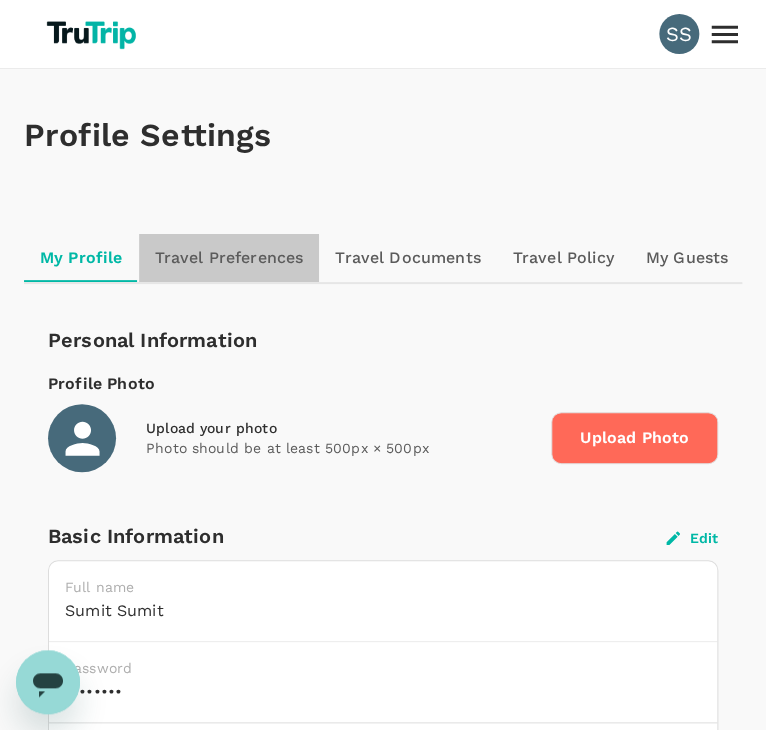 click on "Travel Preferences" at bounding box center [229, 258] 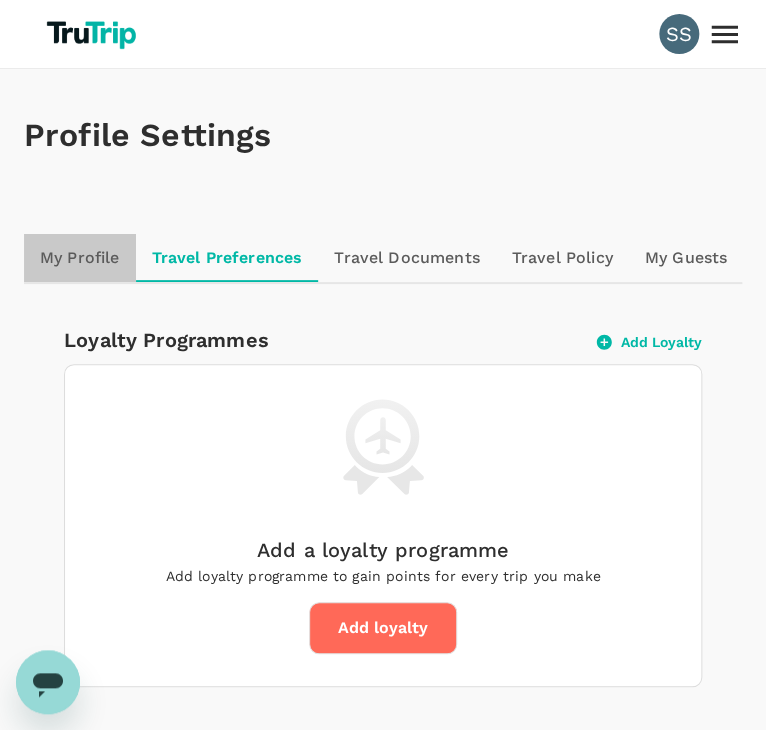 click on "My Profile" at bounding box center [80, 258] 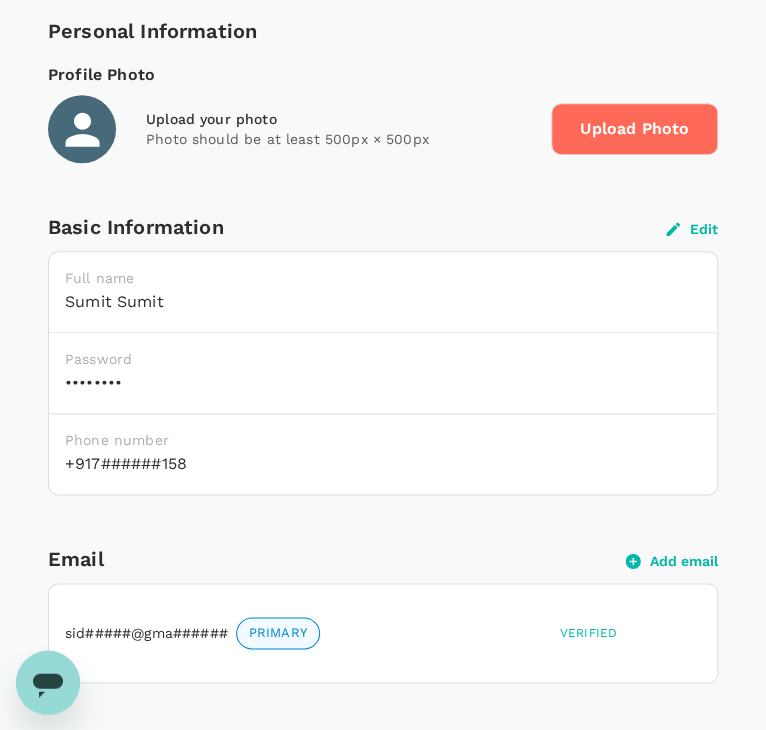 scroll, scrollTop: 323, scrollLeft: 0, axis: vertical 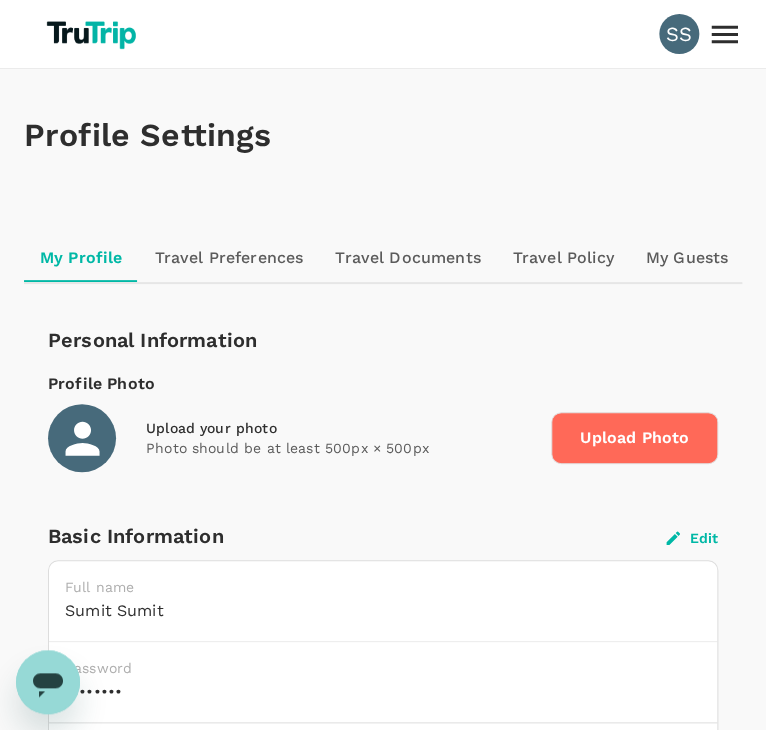 click 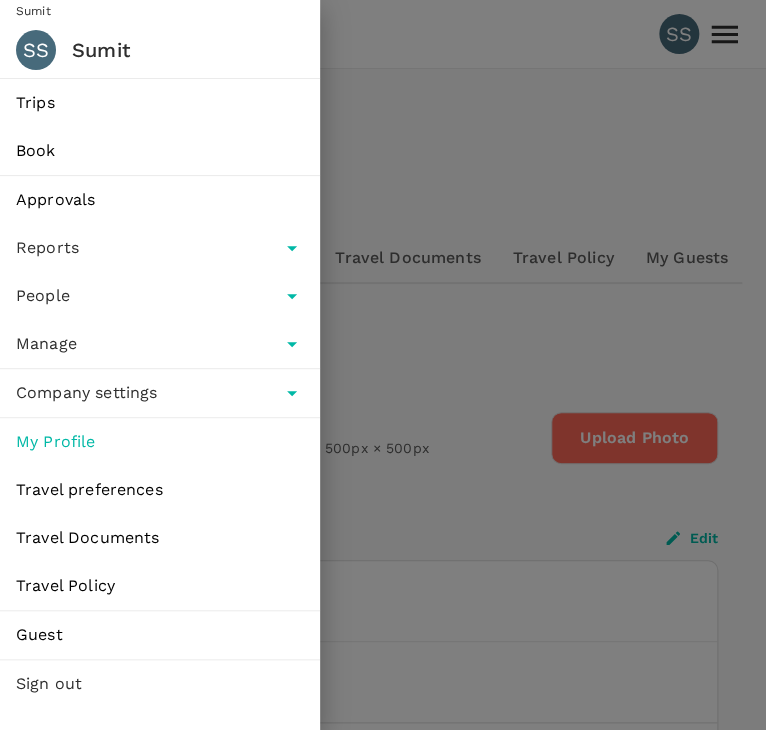 click on "Sign out" at bounding box center [160, 684] 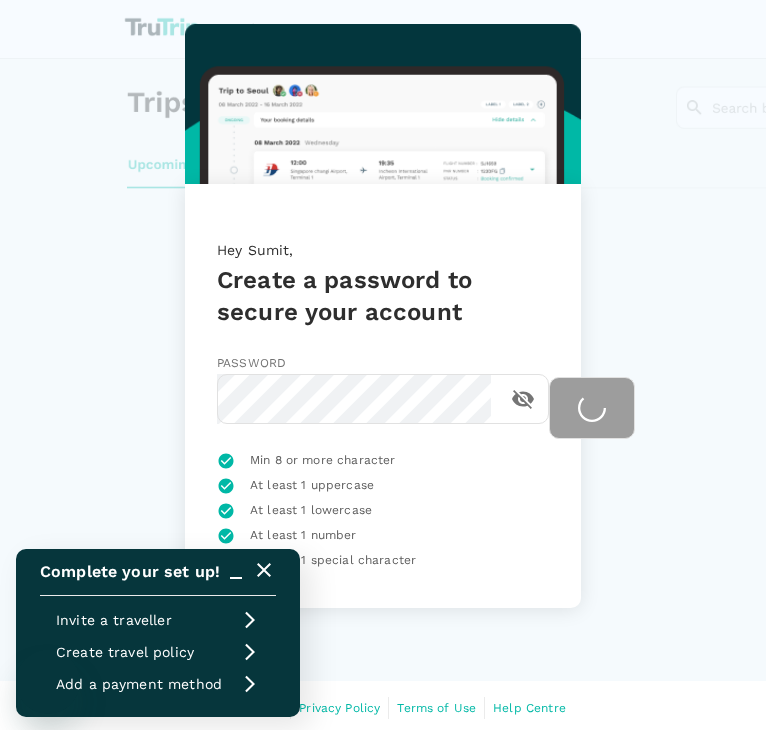 scroll, scrollTop: 0, scrollLeft: 0, axis: both 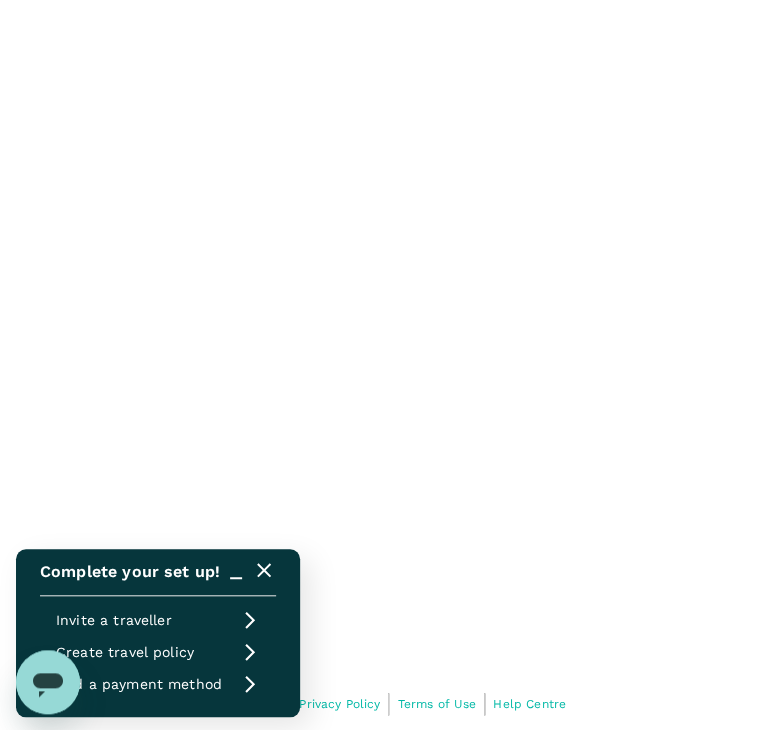 click at bounding box center (383, 338) 